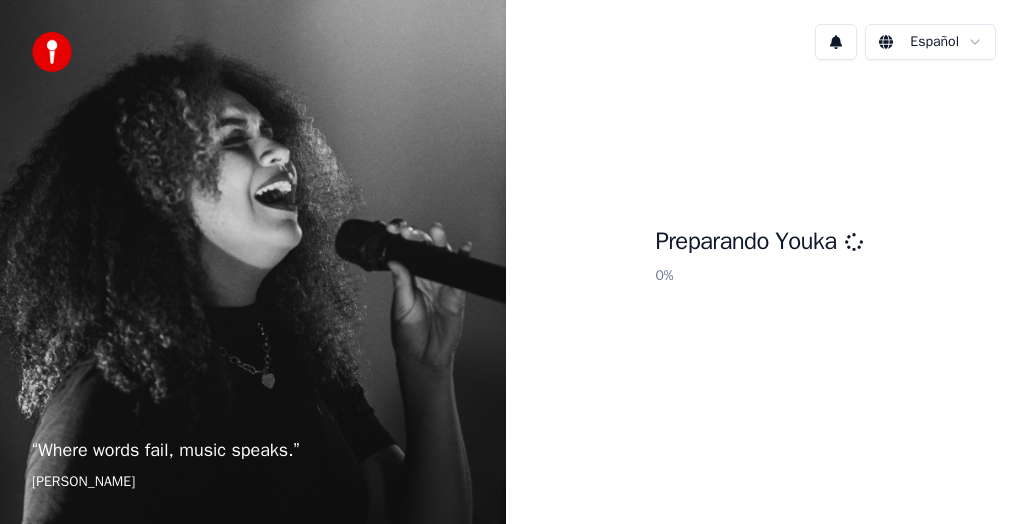 scroll, scrollTop: 0, scrollLeft: 0, axis: both 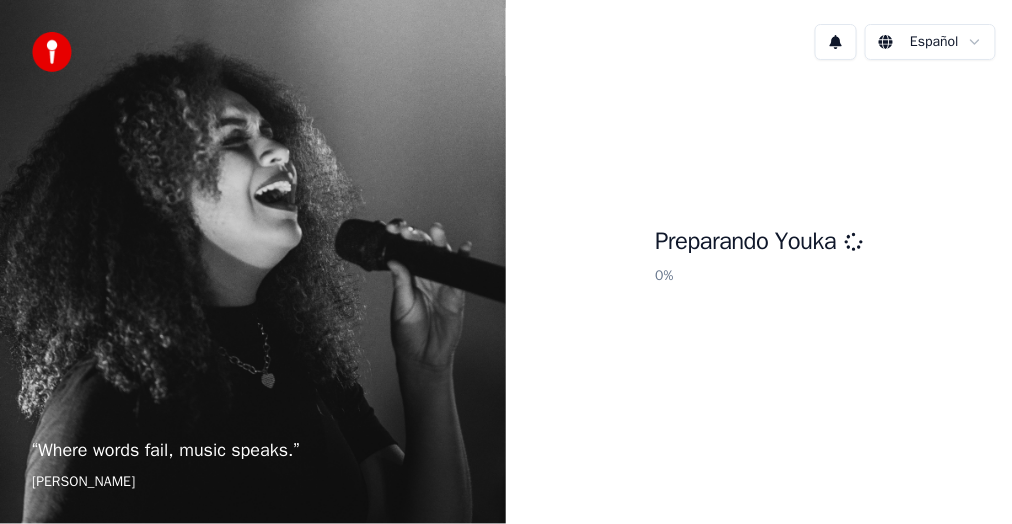 click on "“ Where words fail, music speaks. ” [PERSON_NAME] Español Preparando Youka 0 %" at bounding box center [506, 262] 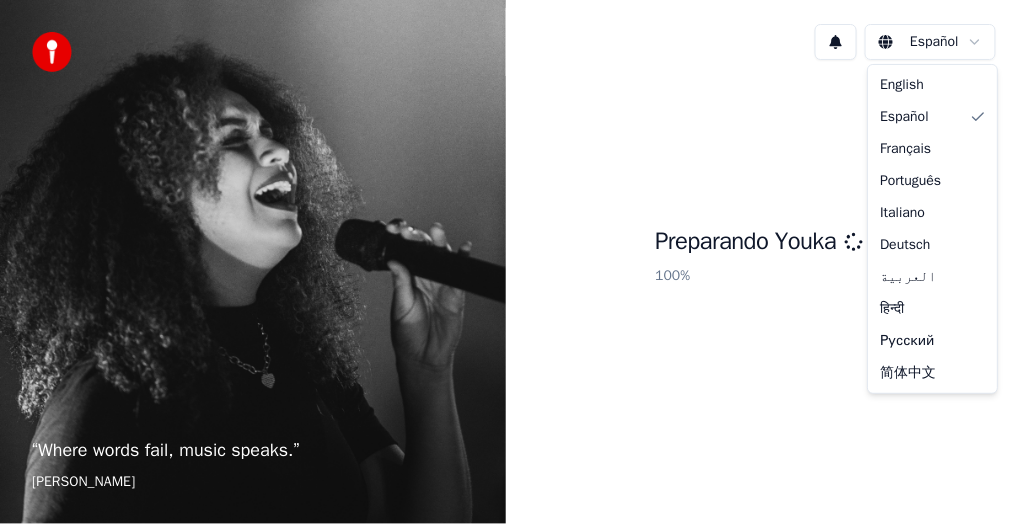 click on "“ Where words fail, music speaks. ” [PERSON_NAME] Español Preparando Youka 100 % English Español Français Português Italiano [PERSON_NAME] العربية हिन्दी Русский 简体中文" at bounding box center [506, 262] 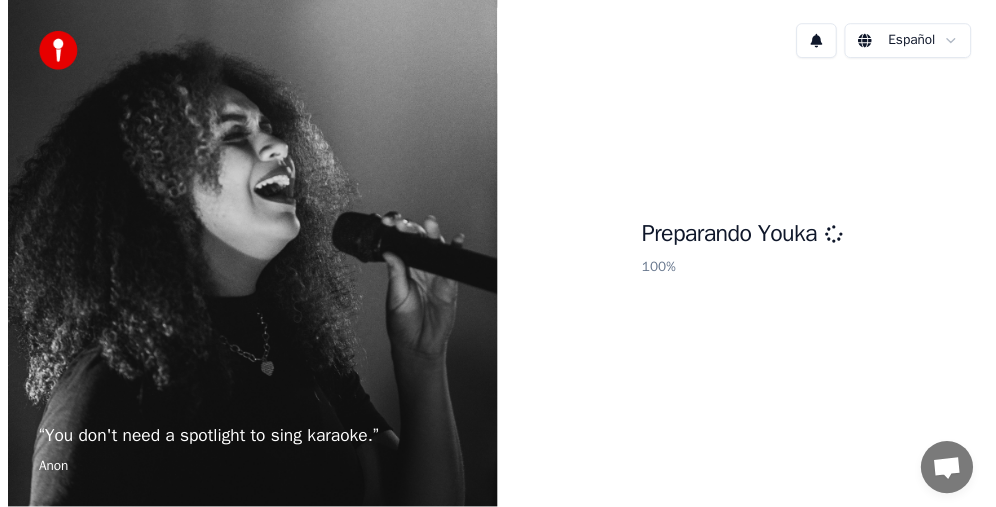 scroll, scrollTop: 218, scrollLeft: 0, axis: vertical 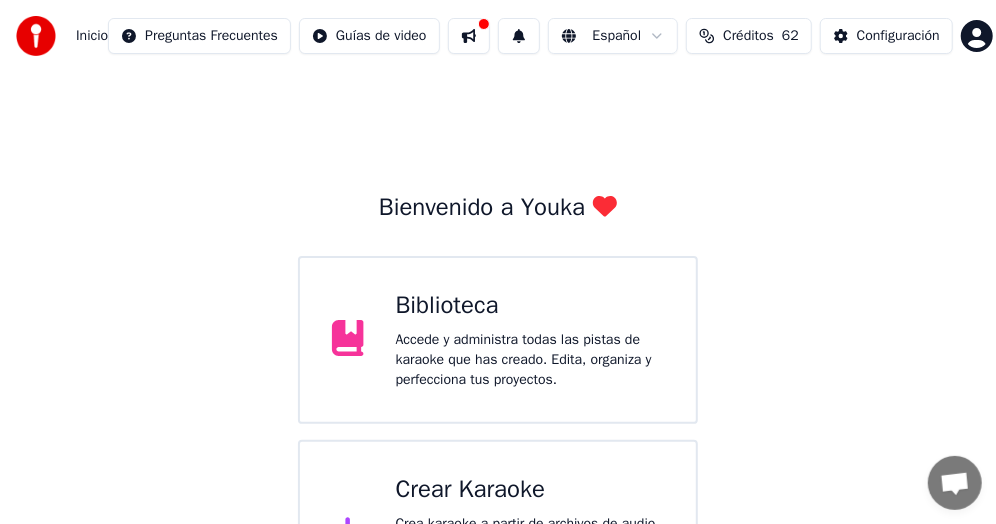 click on "Biblioteca" at bounding box center [530, 306] 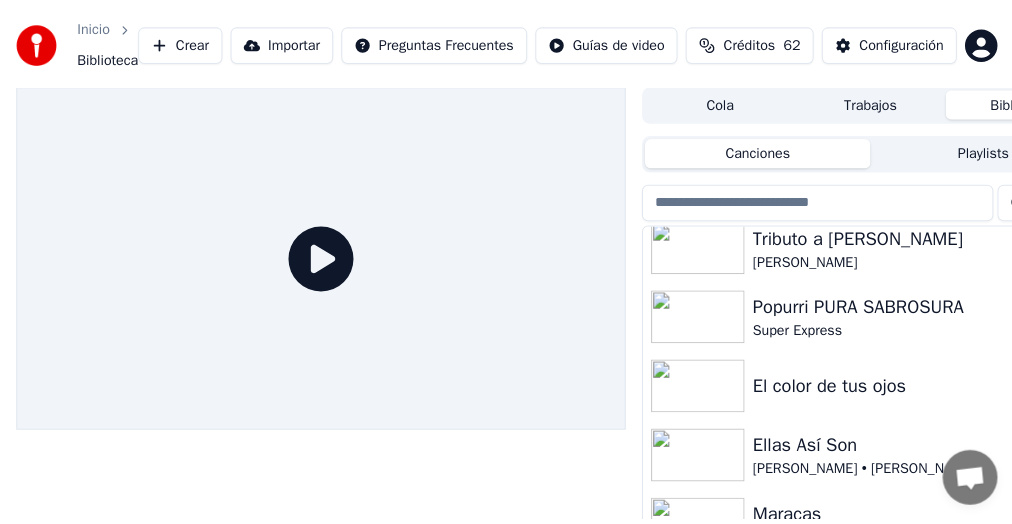 scroll, scrollTop: 4600, scrollLeft: 0, axis: vertical 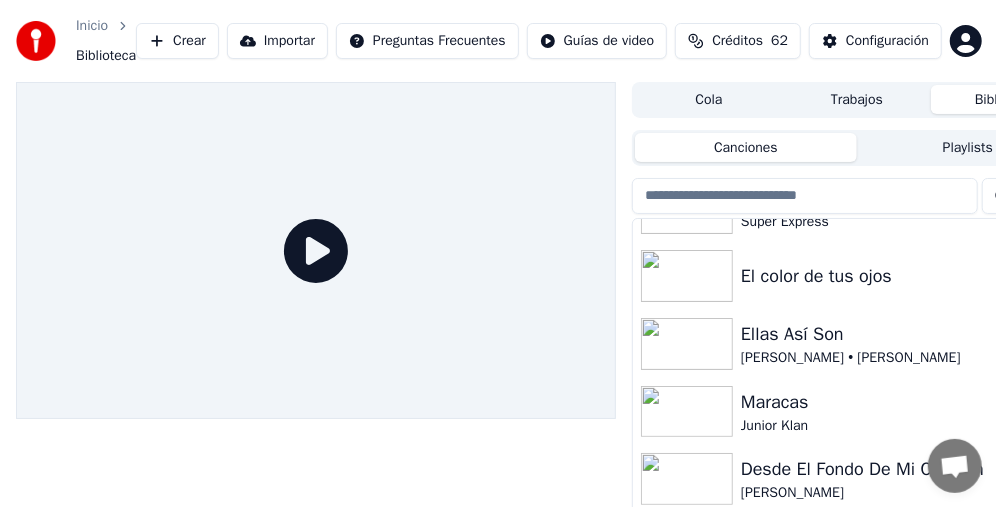 click on "Crear" at bounding box center [177, 41] 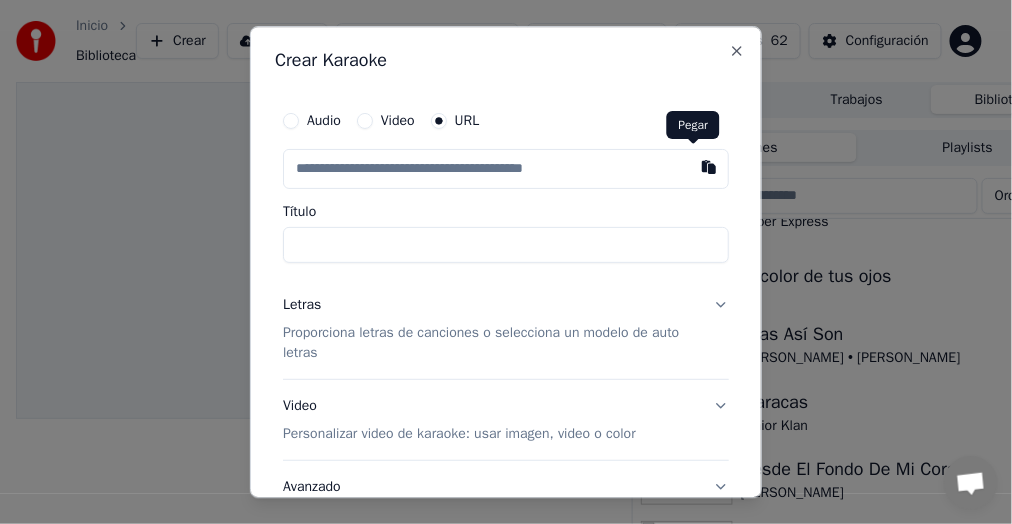 click at bounding box center [709, 167] 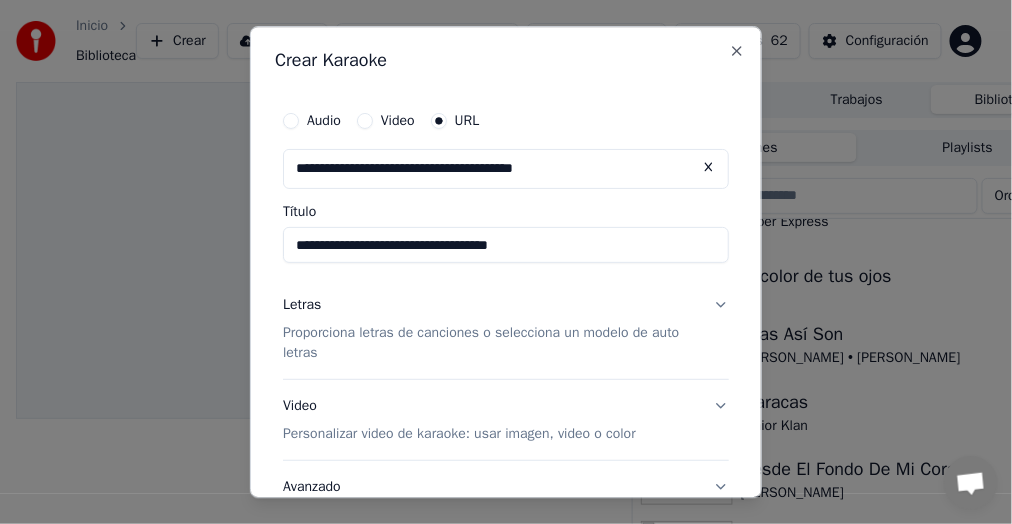 click on "**********" at bounding box center (506, 245) 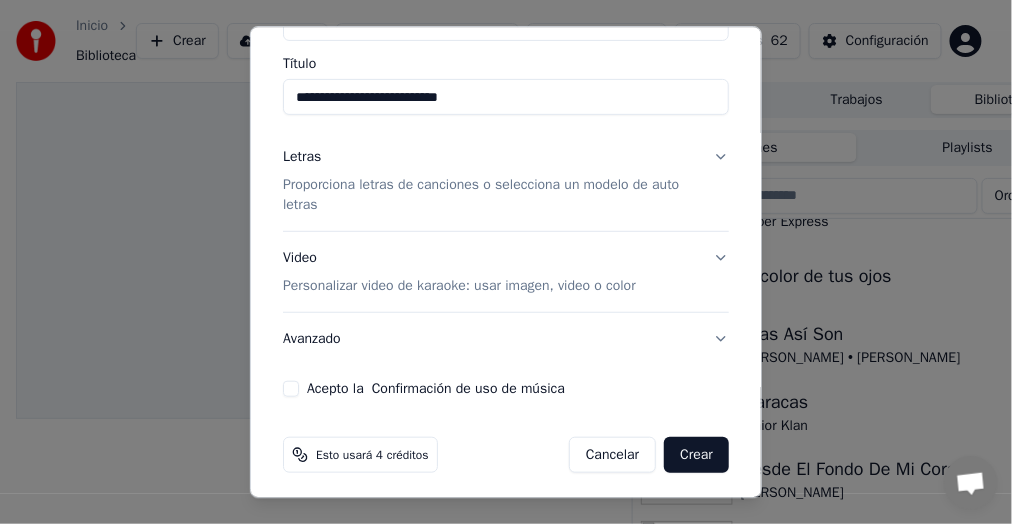 scroll, scrollTop: 155, scrollLeft: 0, axis: vertical 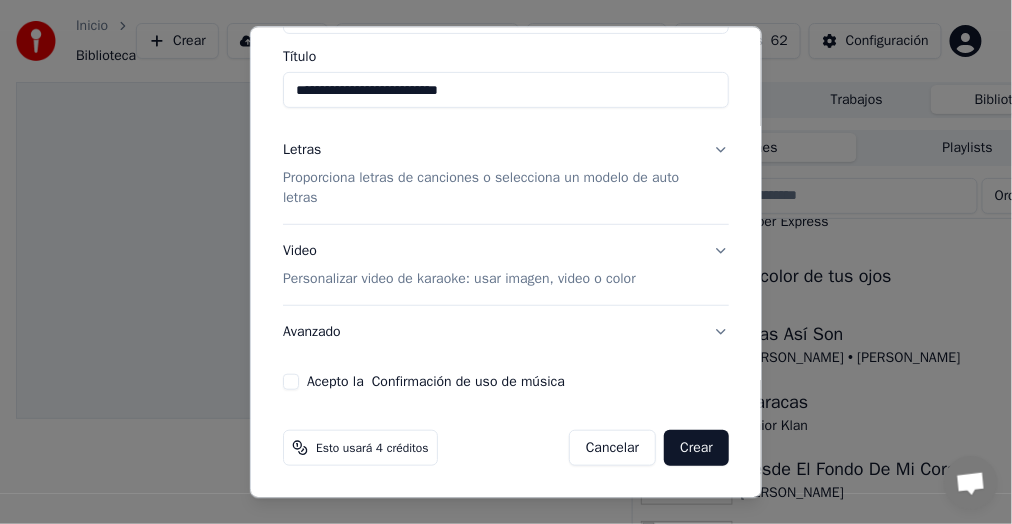 type on "**********" 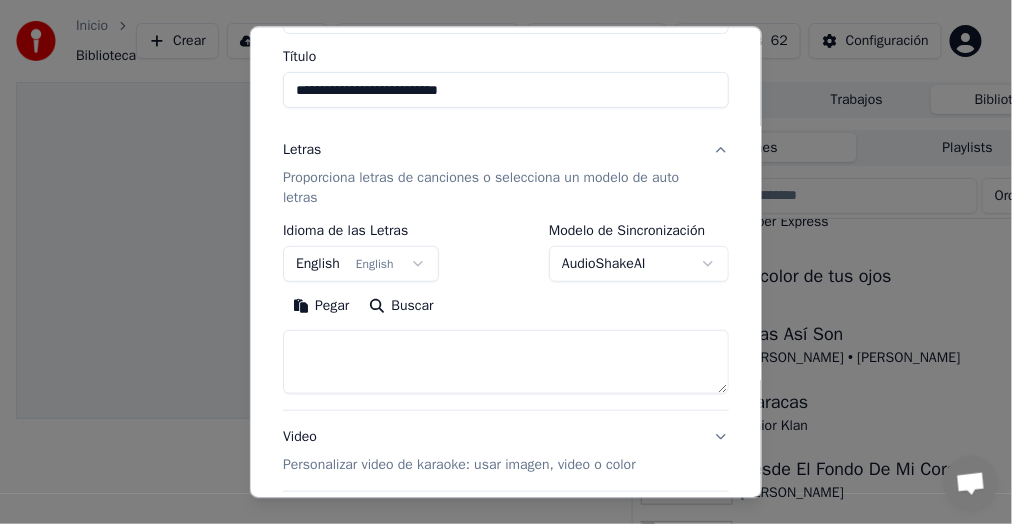 click on "English English" at bounding box center [361, 264] 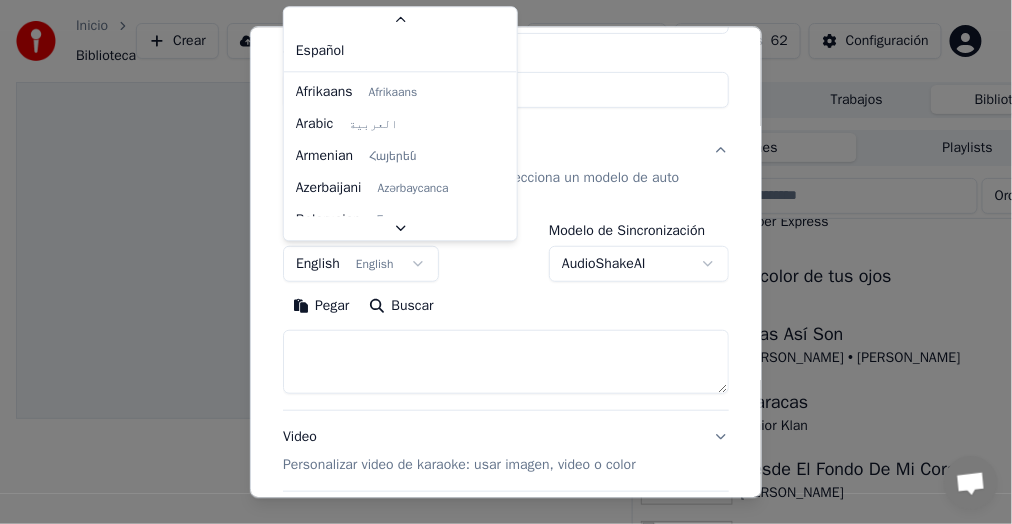 scroll, scrollTop: 146, scrollLeft: 0, axis: vertical 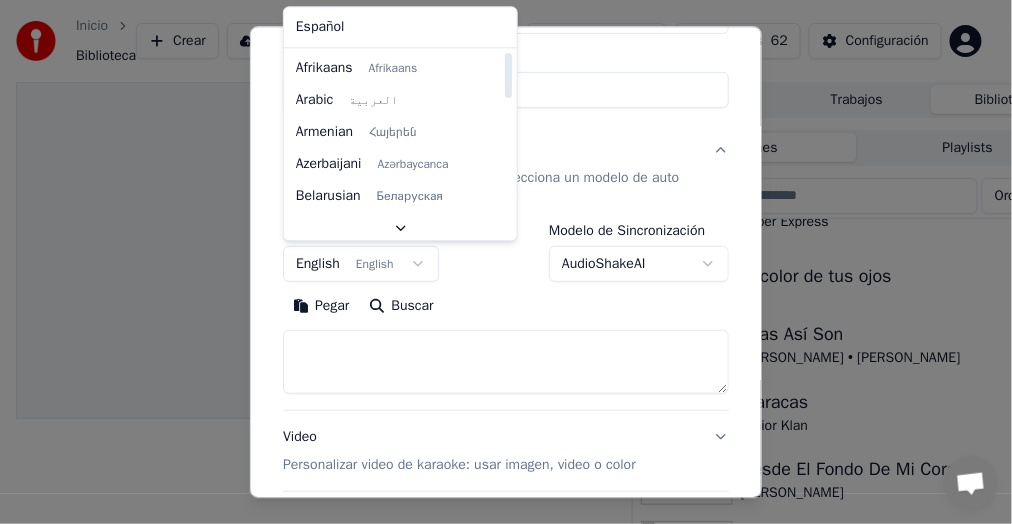 select on "**" 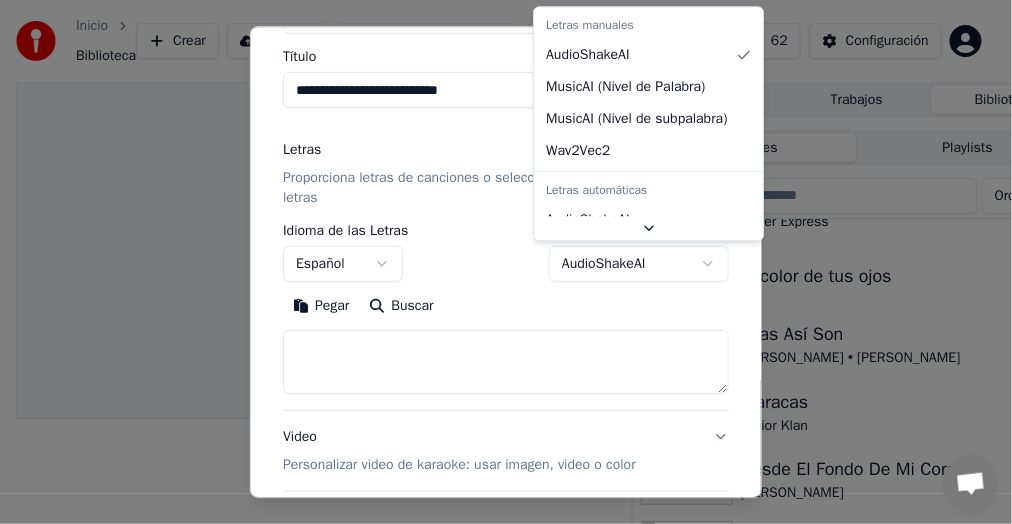 click on "Inicio Biblioteca Crear Importar Preguntas Frecuentes Guías de video Créditos 62 Configuración Cola Trabajos Biblioteca Canciones Playlists Ordenar Poquito a poco [PERSON_NAME] Tributo a [PERSON_NAME] [PERSON_NAME] Popurri PURA SABROSURA Super Express El color de tus ojos Ellas Así Son [PERSON_NAME] • [PERSON_NAME] Maracas Junior Klan Desde El Fondo De Mi [PERSON_NAME] Cada Vez Que Pienso En Ti Ojos Bonitos Usted Señora Conversación [PERSON_NAME] de Youka Desktop Más canales Continuar en Correo electrónico Red fuera de línea. Reconectando... Por ahora no se pueden recibir ni enviar mensajes. Youka Desktop ¡Hola! ¿En qué te puedo ayudar?  [DATE][PERSON_NAME], muy buenos dias [DATE] Solo para aclarar que me están llegando correos que dicen que ya no estoy inscrito y que corrija el sistema de pago, pero ya hice el pago hace dias [DATE] Espero cheque eso y le agradezco las atenciones, que tenga linda semana [DATE] Leído [PERSON_NAME] [DATE] [DATE] [DATE][PERSON_NAME] [DATE] [DATE] Enviar un archivo" at bounding box center [498, 262] 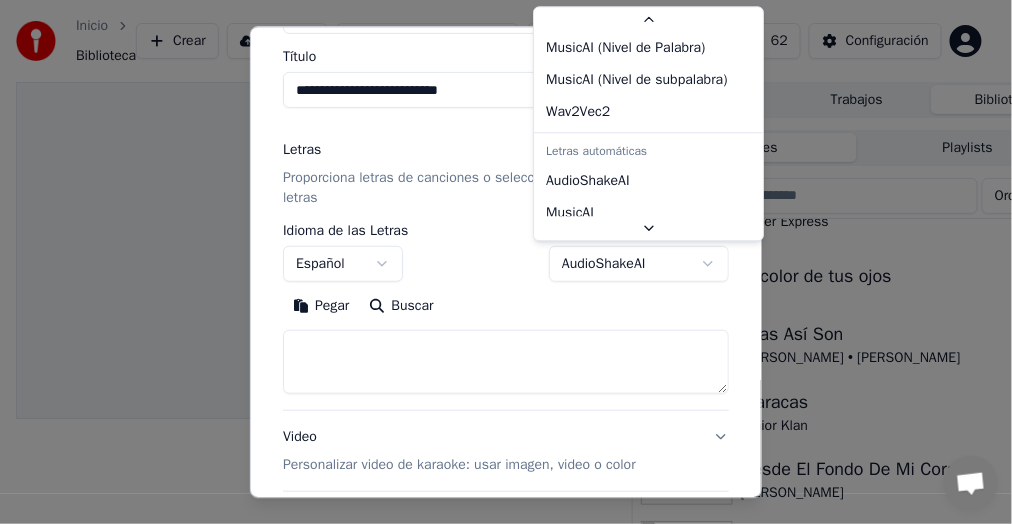 scroll, scrollTop: 128, scrollLeft: 0, axis: vertical 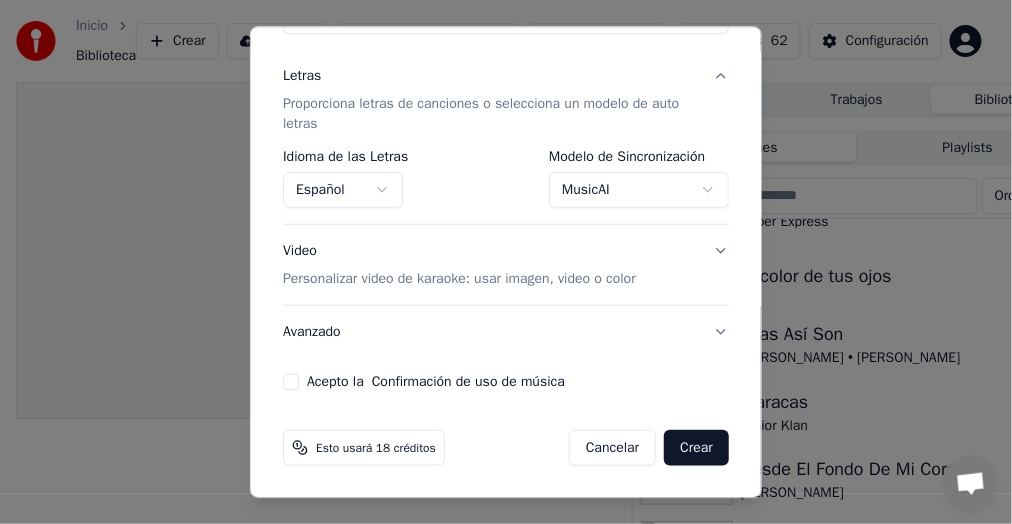 click on "Cancelar" at bounding box center (612, 448) 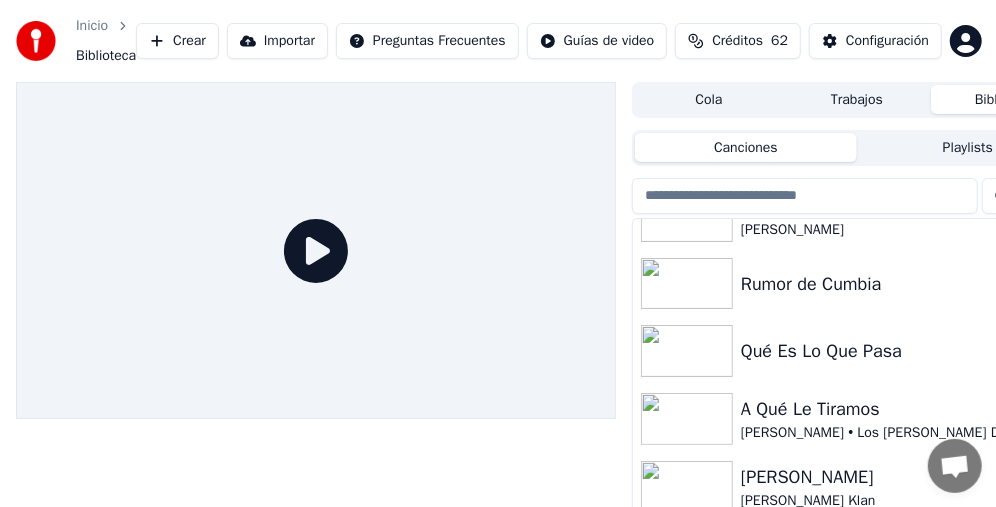 scroll, scrollTop: 0, scrollLeft: 0, axis: both 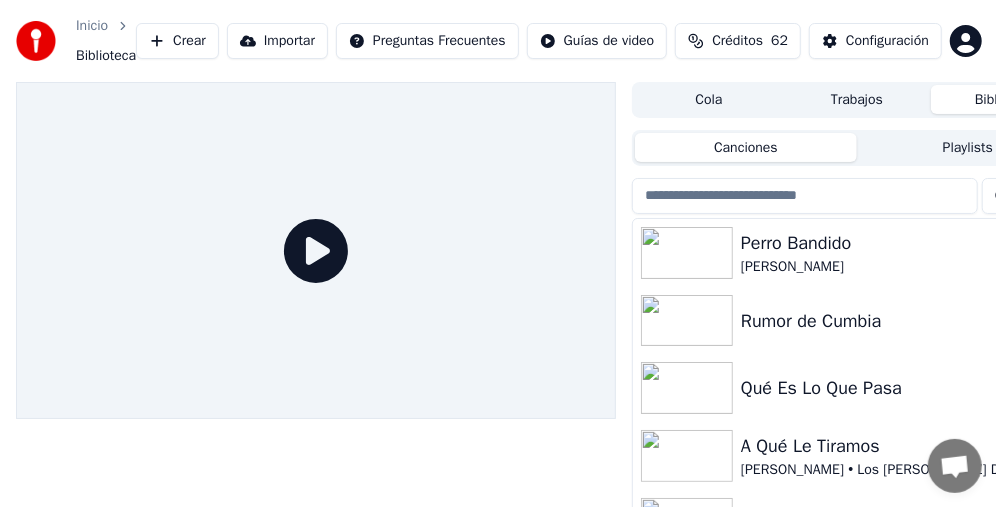 click on "[PERSON_NAME]" at bounding box center [897, 267] 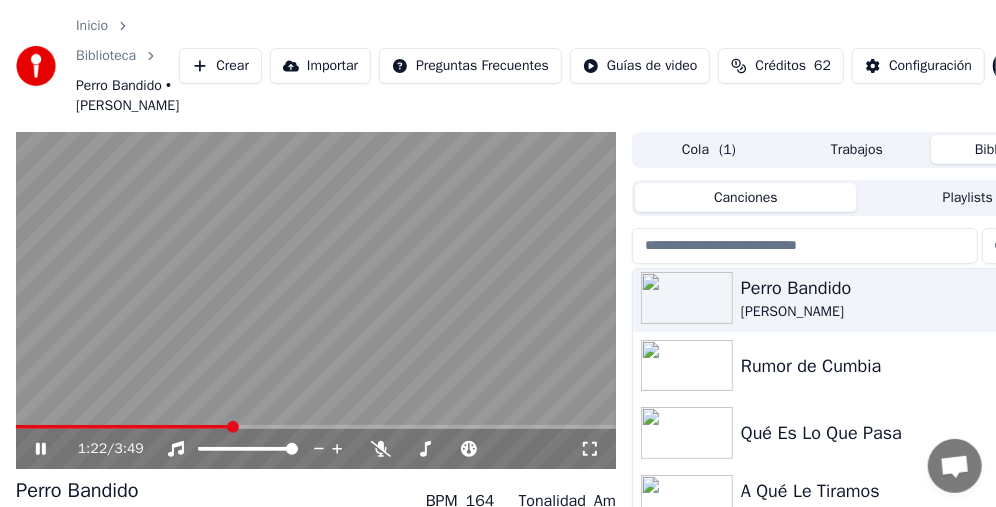 scroll, scrollTop: 0, scrollLeft: 0, axis: both 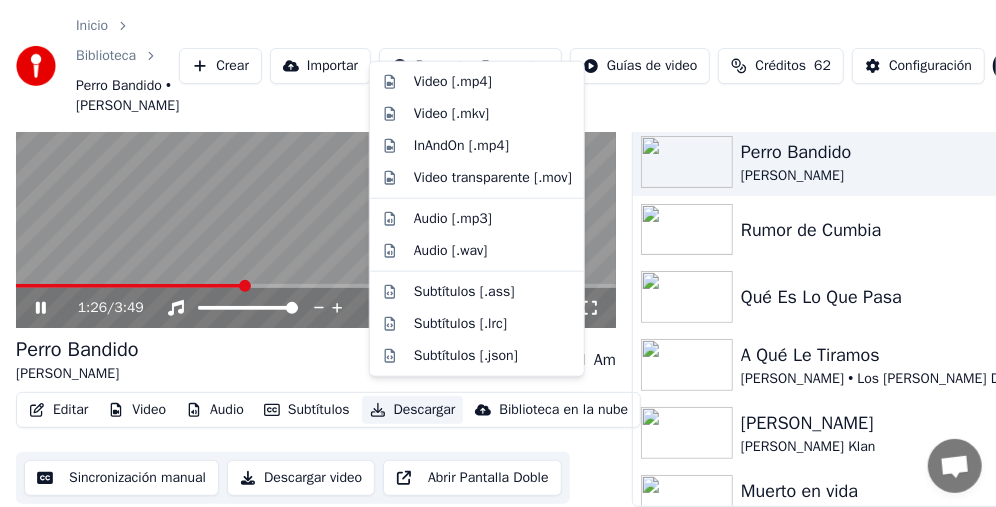 click on "Descargar" at bounding box center (413, 410) 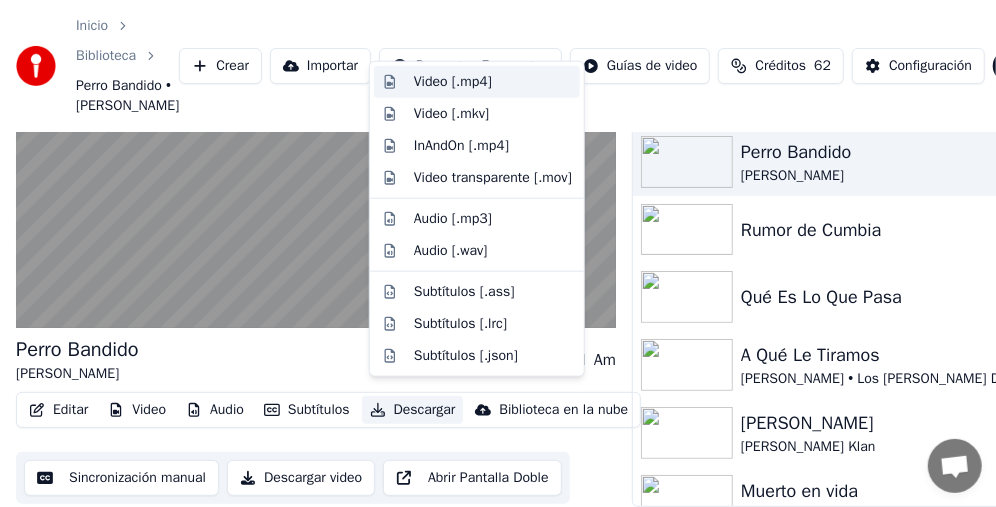 click on "Video [.mp4]" at bounding box center (453, 82) 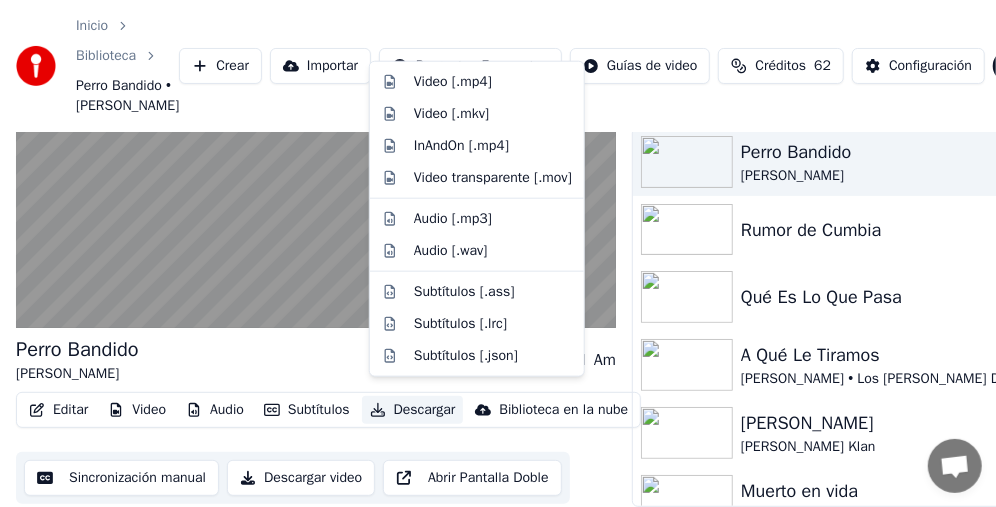 scroll, scrollTop: 177, scrollLeft: 0, axis: vertical 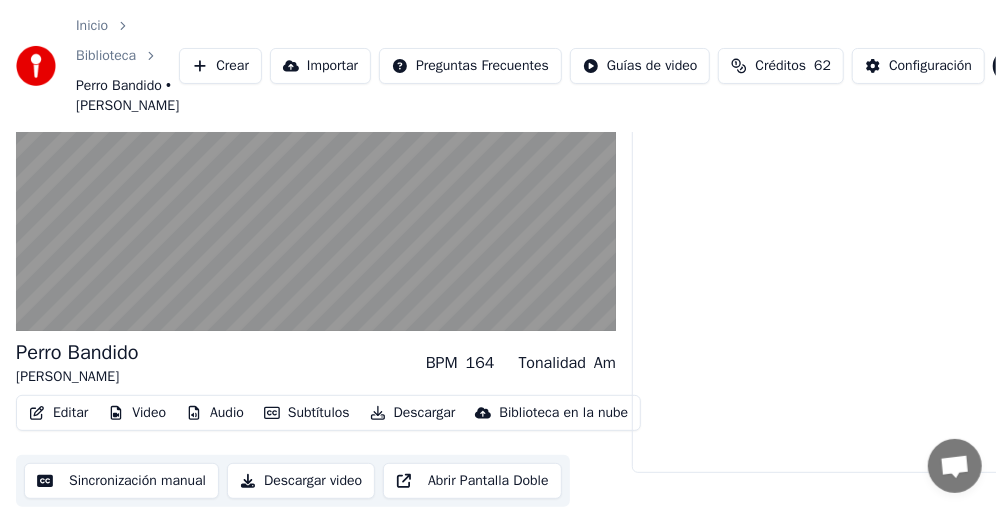 click on "Crear" at bounding box center (220, 66) 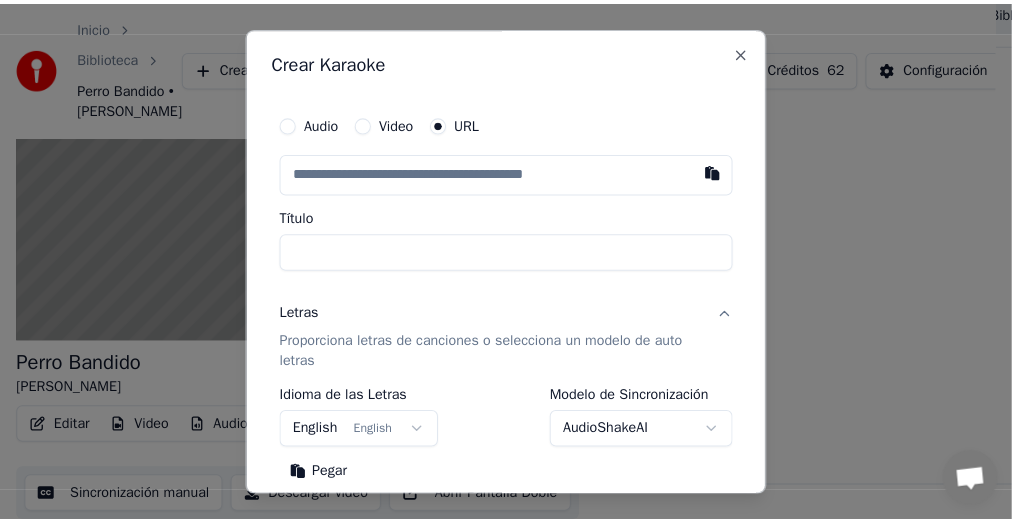scroll, scrollTop: 161, scrollLeft: 0, axis: vertical 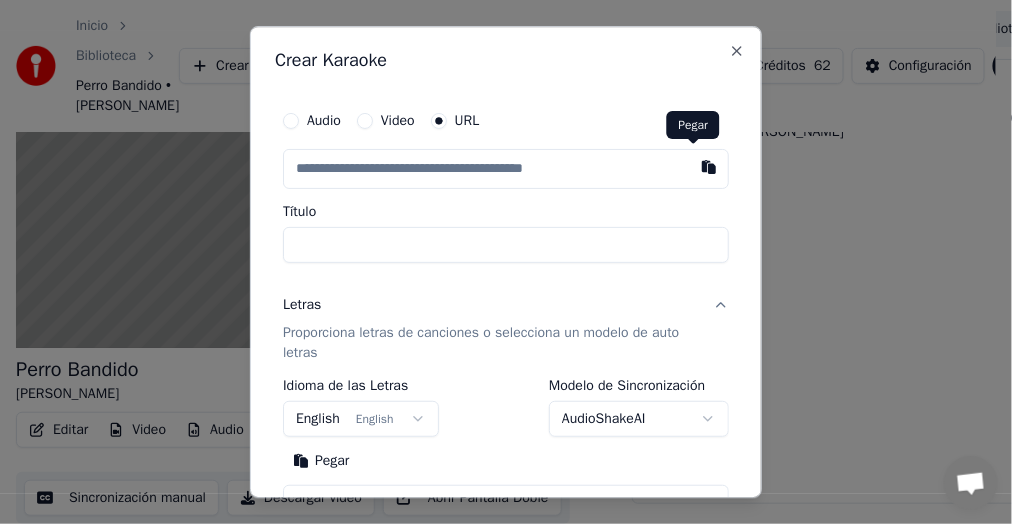 click at bounding box center [709, 167] 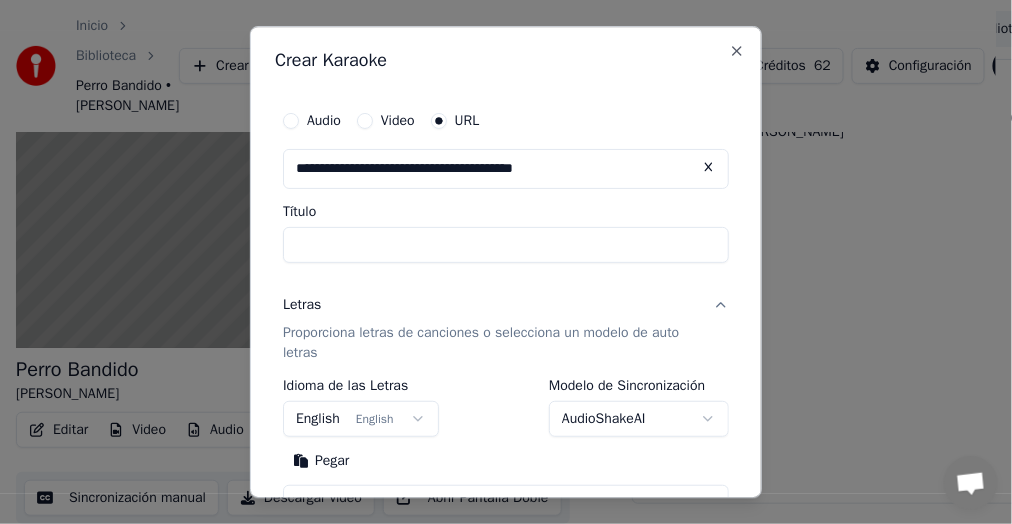 type on "**********" 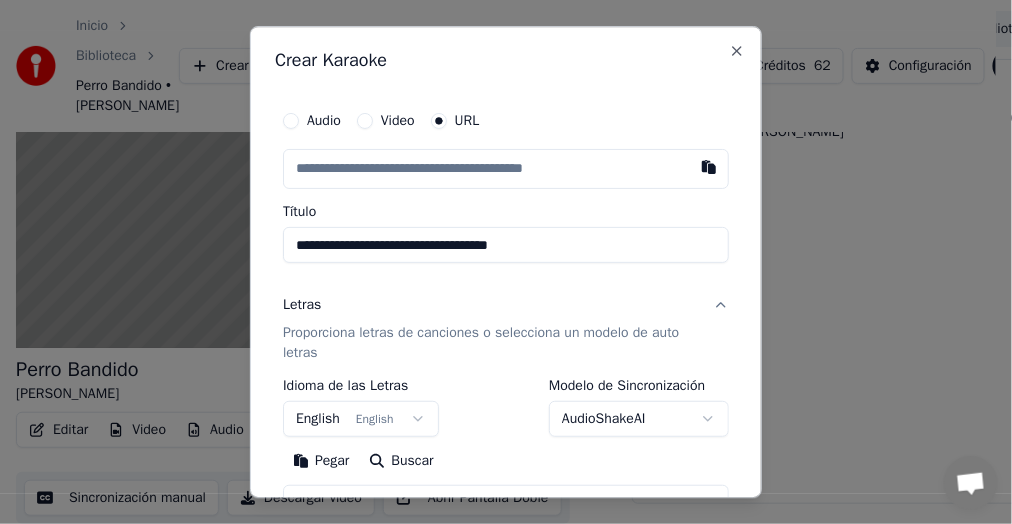 type on "**********" 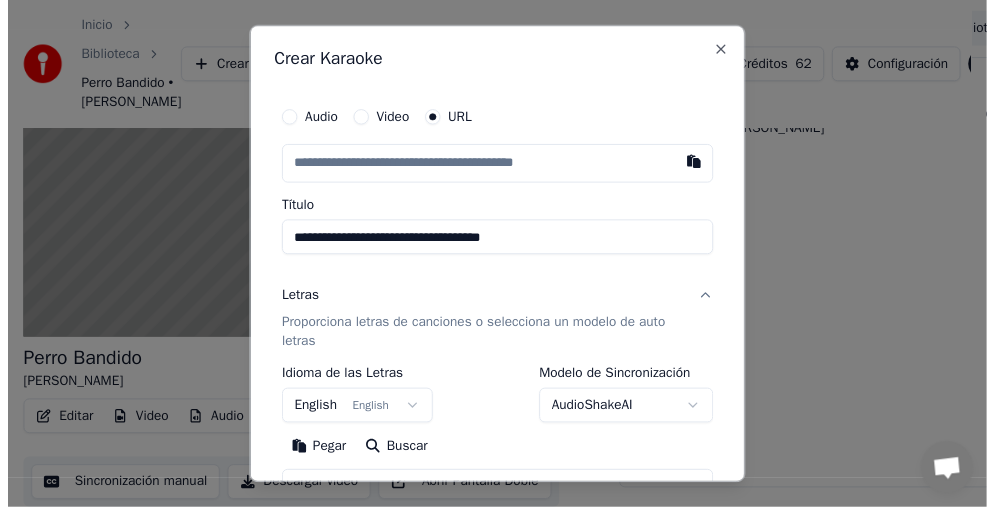 scroll, scrollTop: 200, scrollLeft: 0, axis: vertical 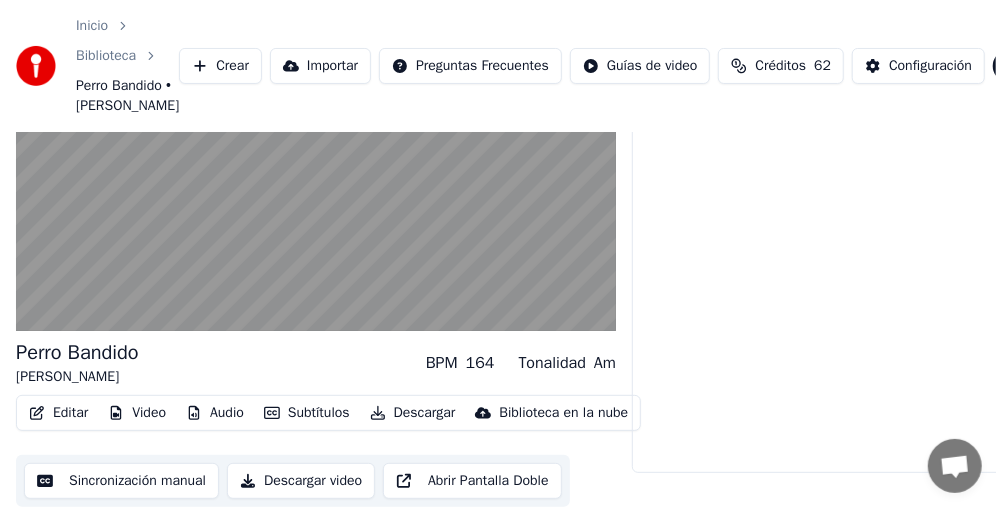 click on "Crear" at bounding box center [220, 66] 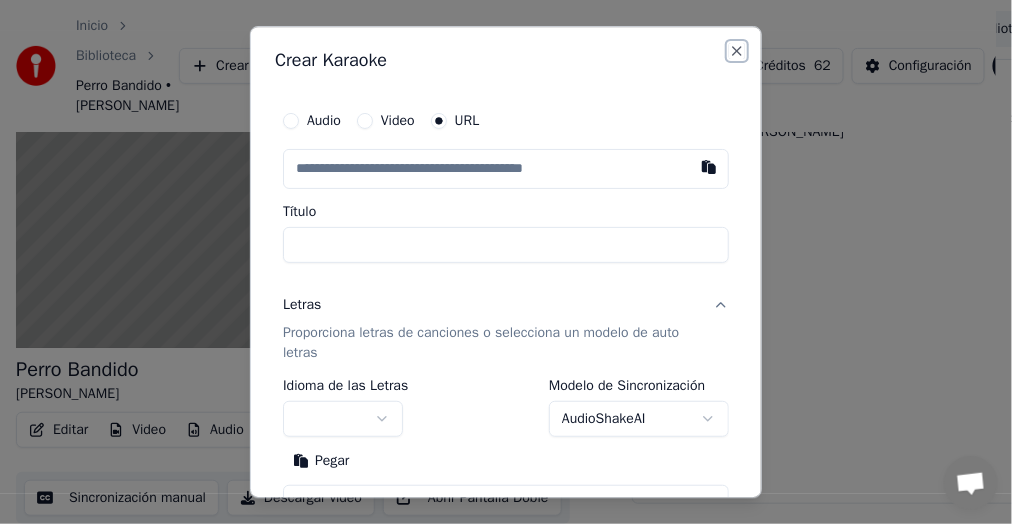 click on "Close" at bounding box center (737, 51) 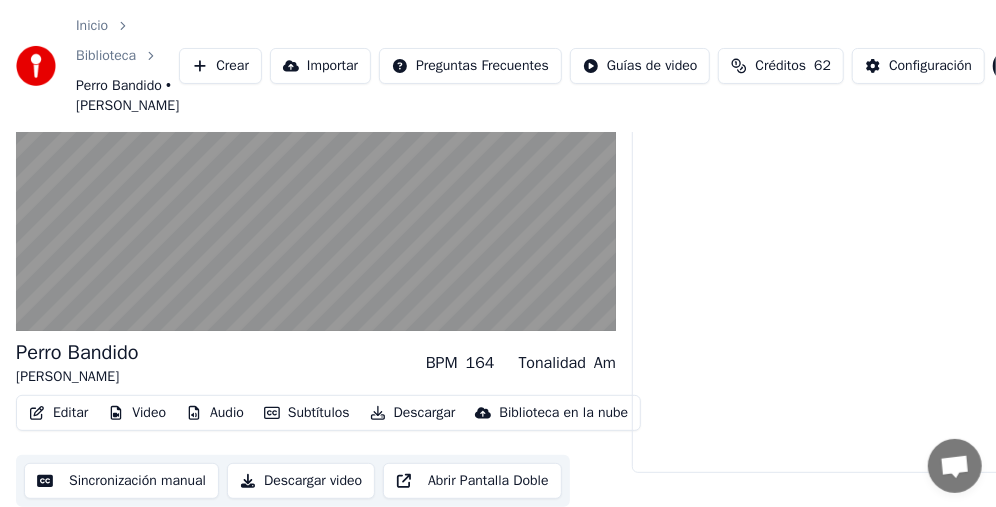 scroll, scrollTop: 0, scrollLeft: 0, axis: both 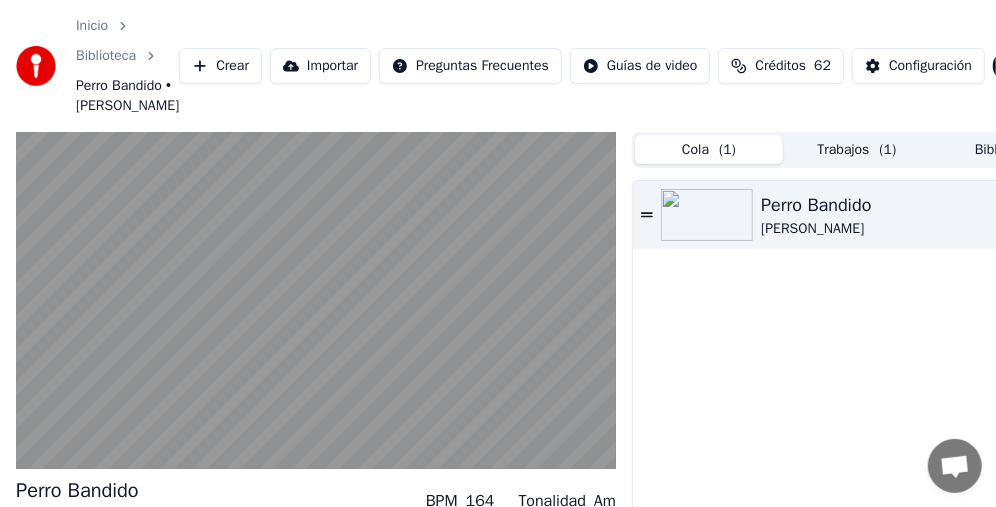click on "( 1 )" at bounding box center (727, 150) 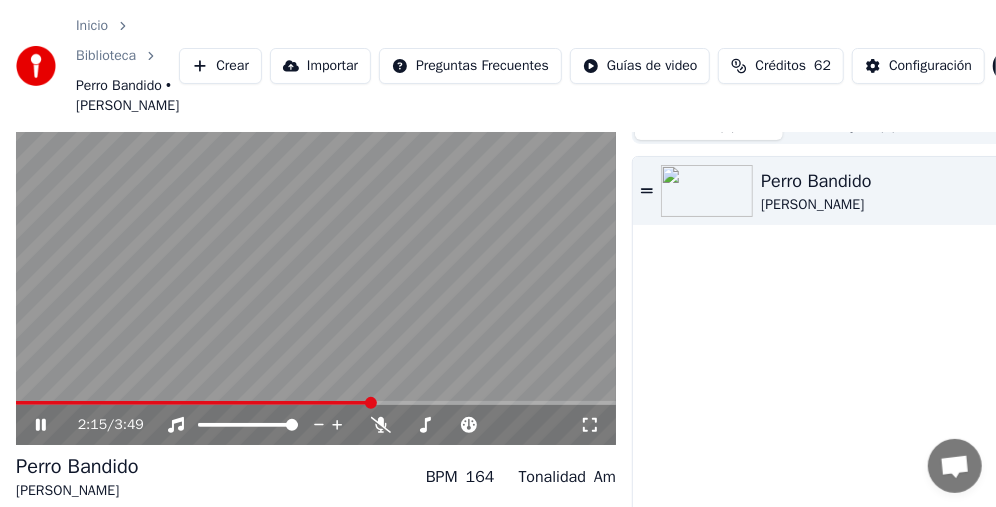 scroll, scrollTop: 0, scrollLeft: 0, axis: both 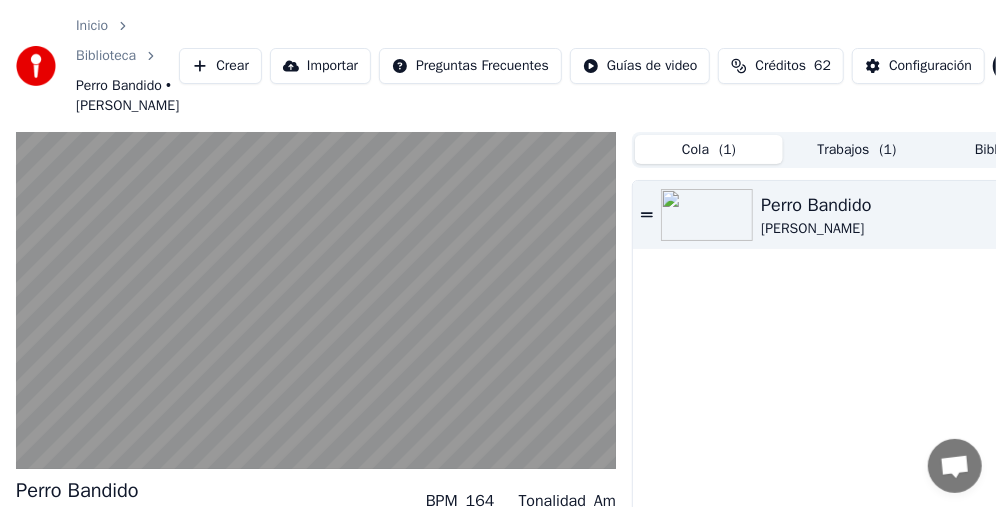 click on "Trabajos ( 1 )" at bounding box center [857, 149] 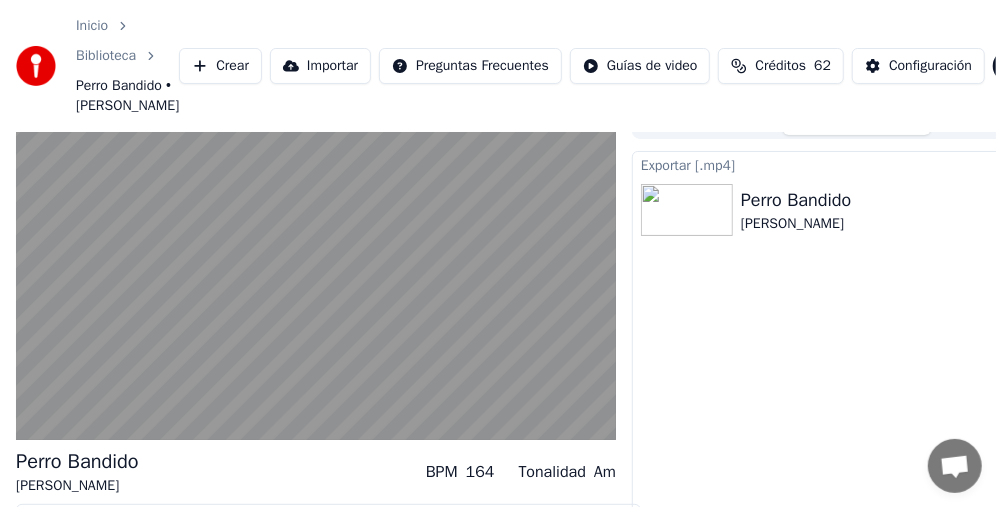 scroll, scrollTop: 0, scrollLeft: 0, axis: both 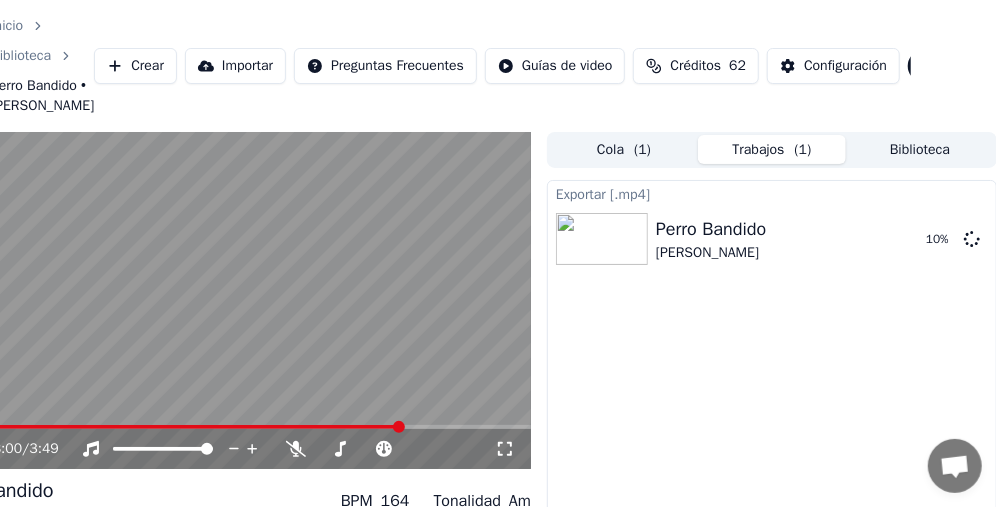 click at bounding box center [231, 301] 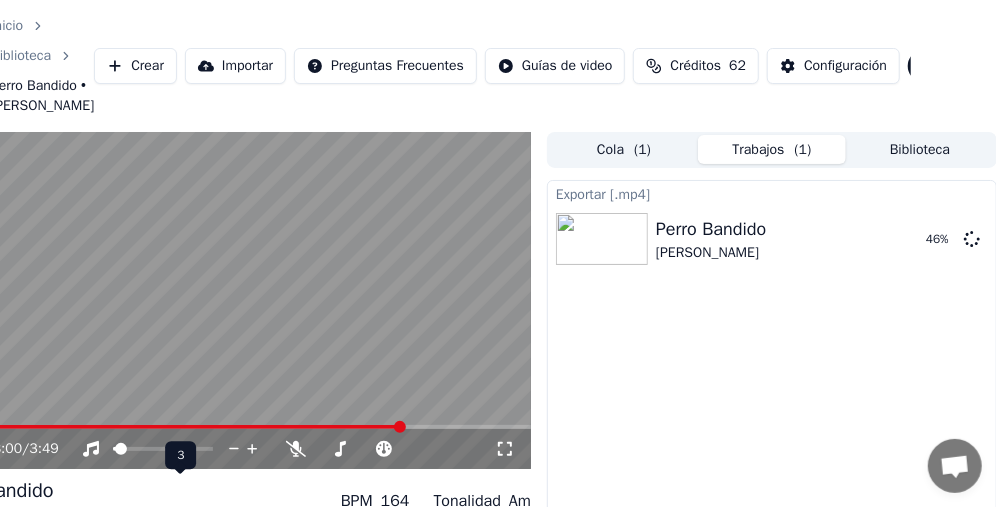 click at bounding box center (114, 449) 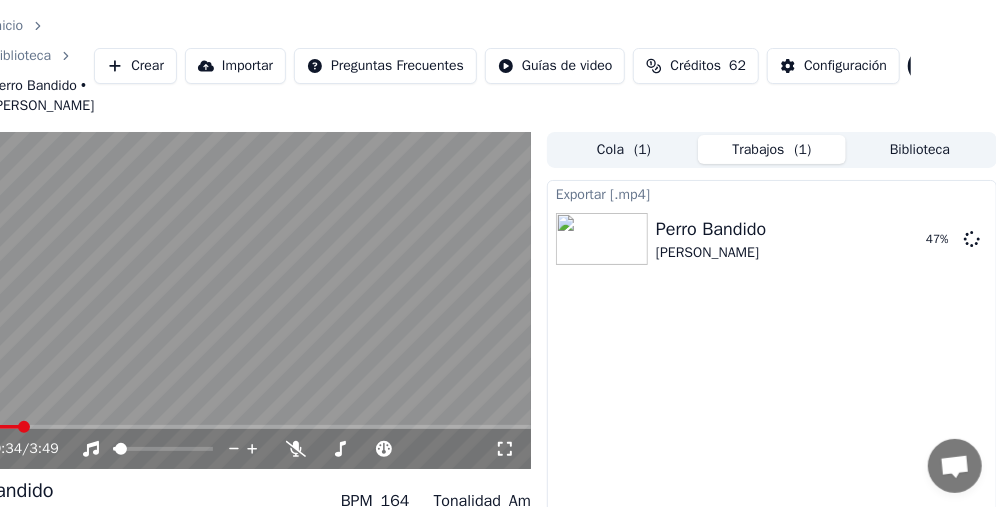 click at bounding box center [-25, 427] 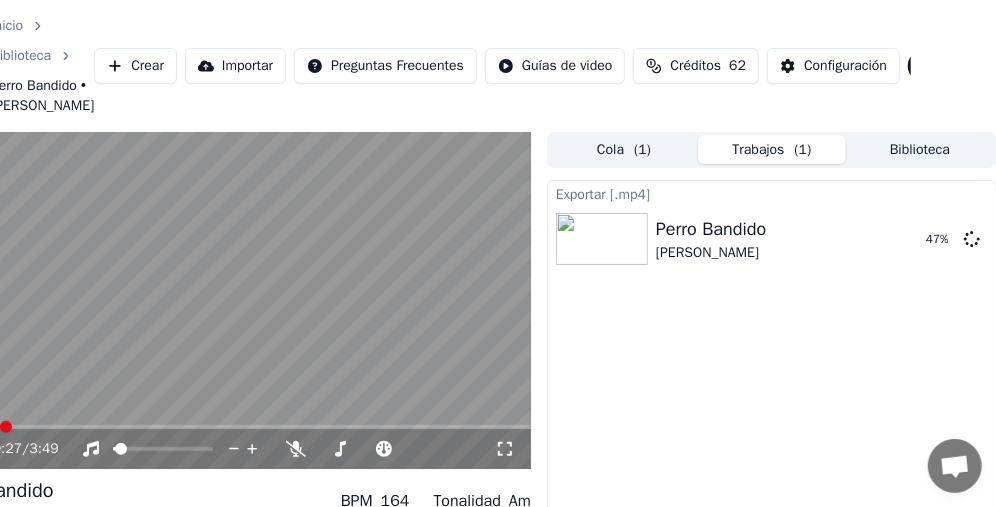 click at bounding box center (6, 427) 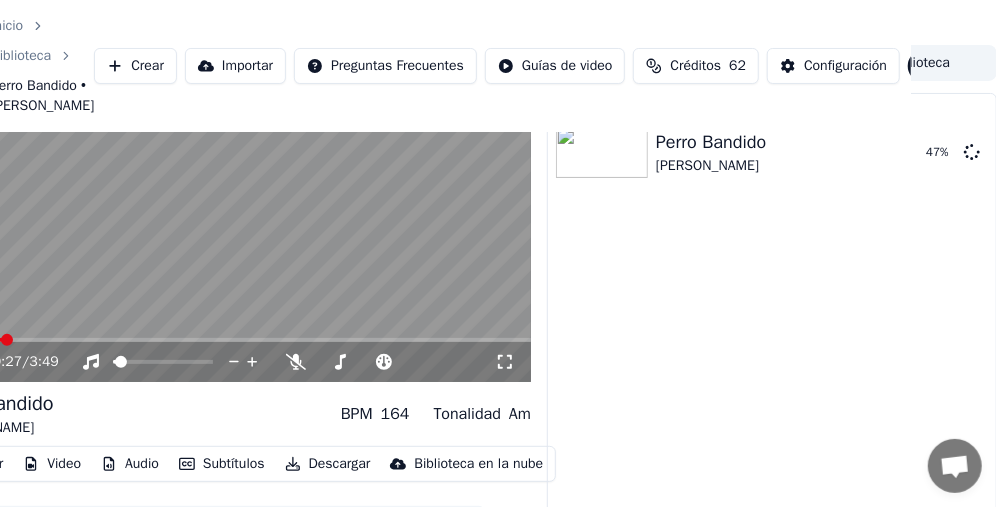 scroll, scrollTop: 0, scrollLeft: 85, axis: horizontal 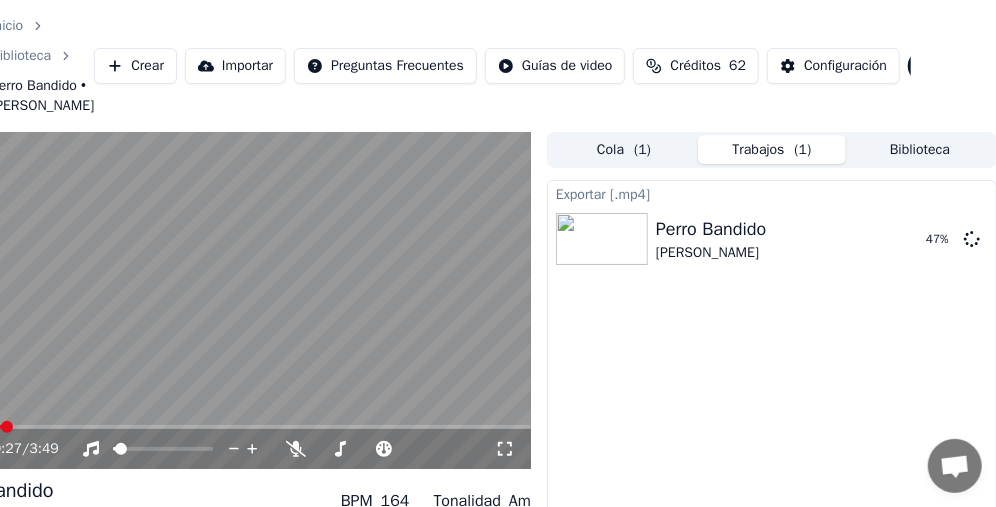 click at bounding box center [231, 301] 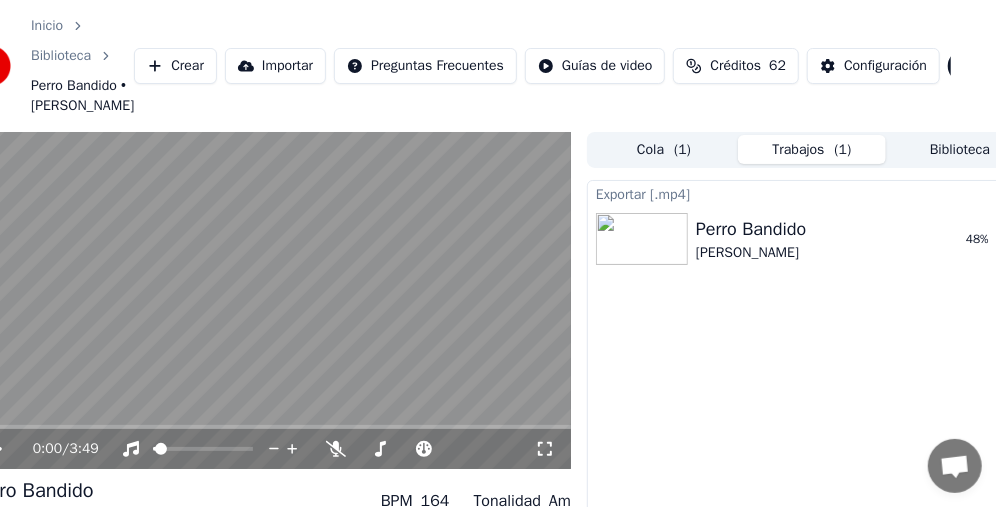scroll, scrollTop: 0, scrollLeft: 0, axis: both 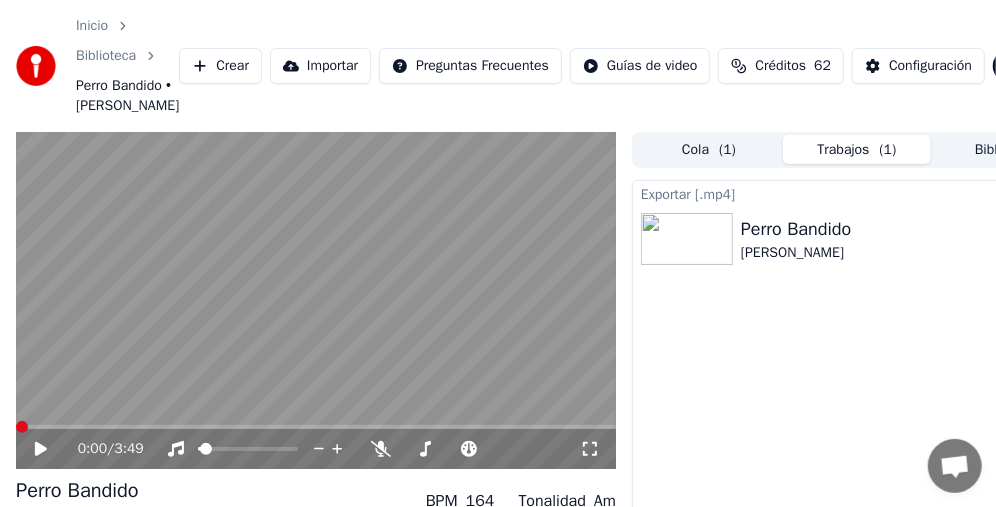 click at bounding box center (316, 301) 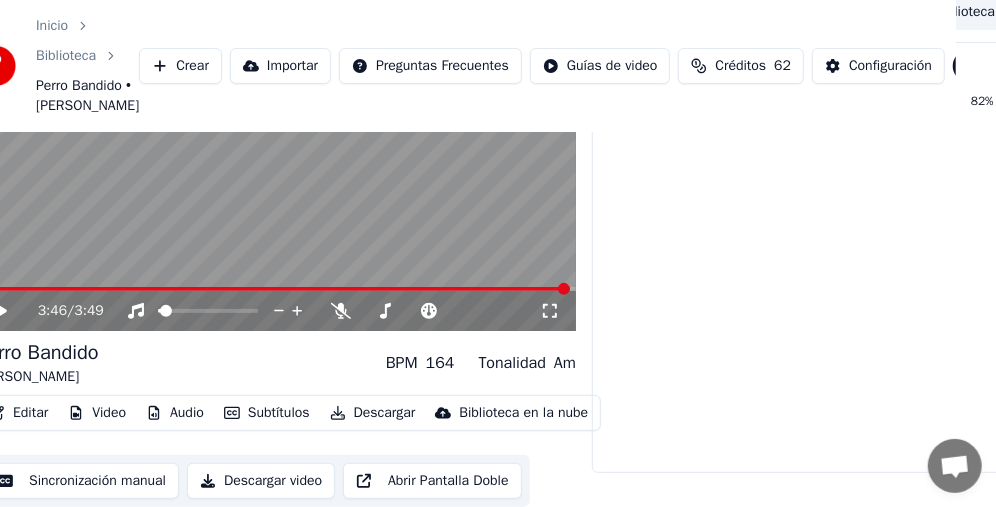 scroll, scrollTop: 177, scrollLeft: 40, axis: both 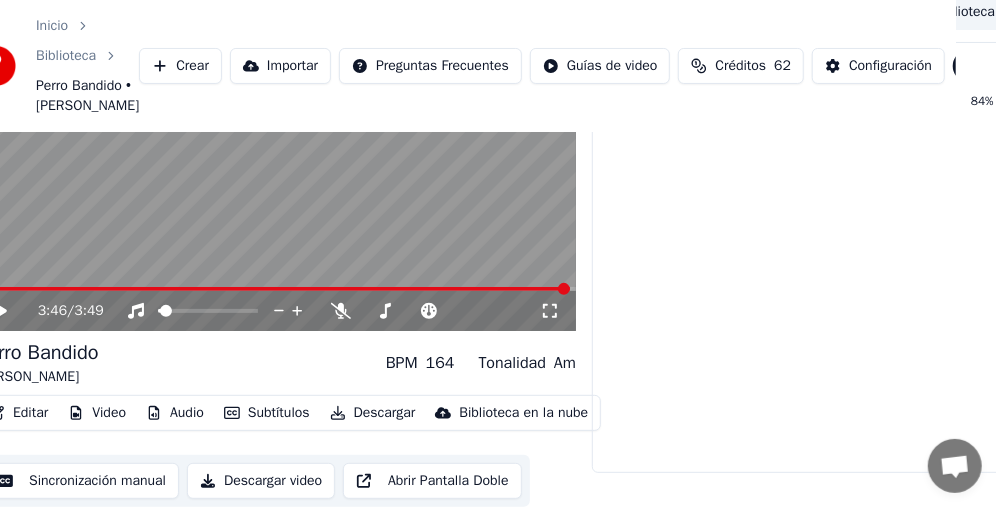 click on "Perro Bandido [PERSON_NAME] BPM 164 Tonalidad Am" at bounding box center [276, 363] 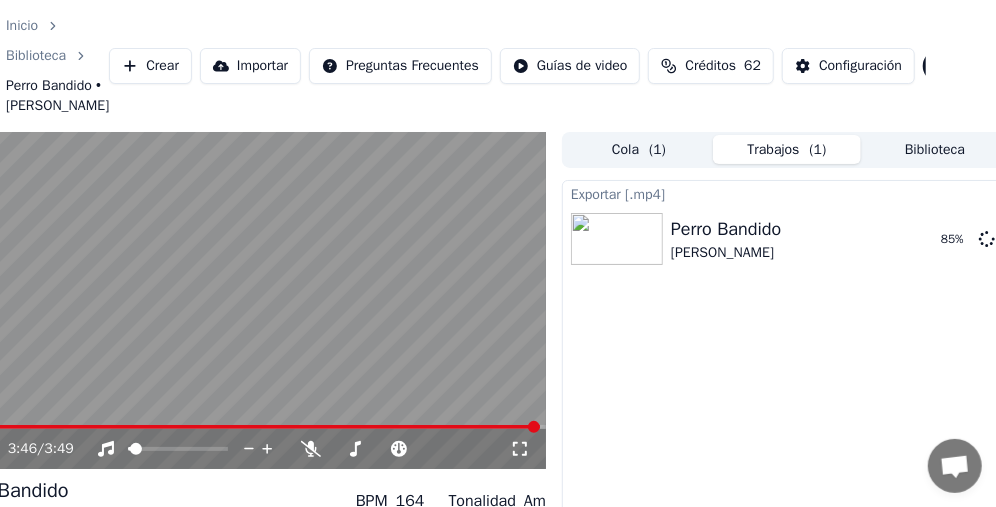 scroll, scrollTop: 0, scrollLeft: 85, axis: horizontal 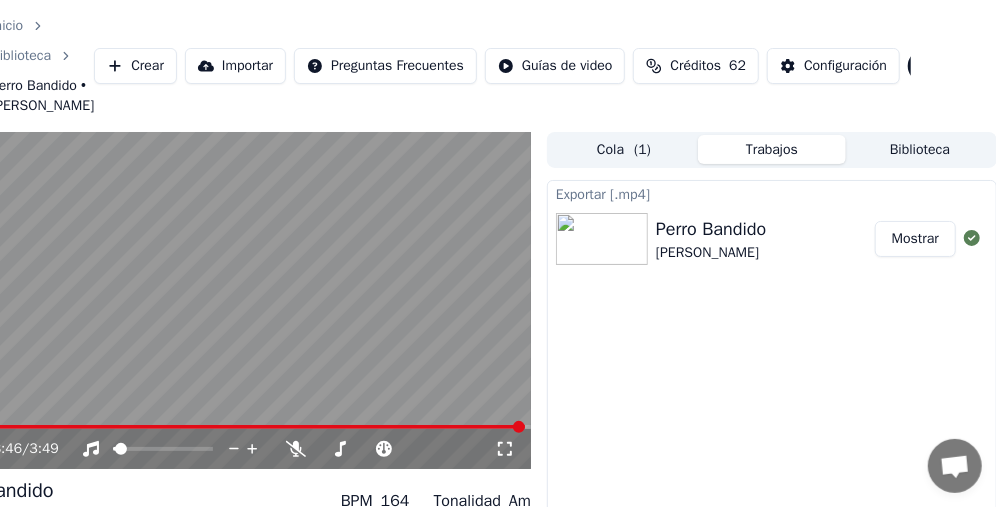 click on "Mostrar" at bounding box center (915, 239) 